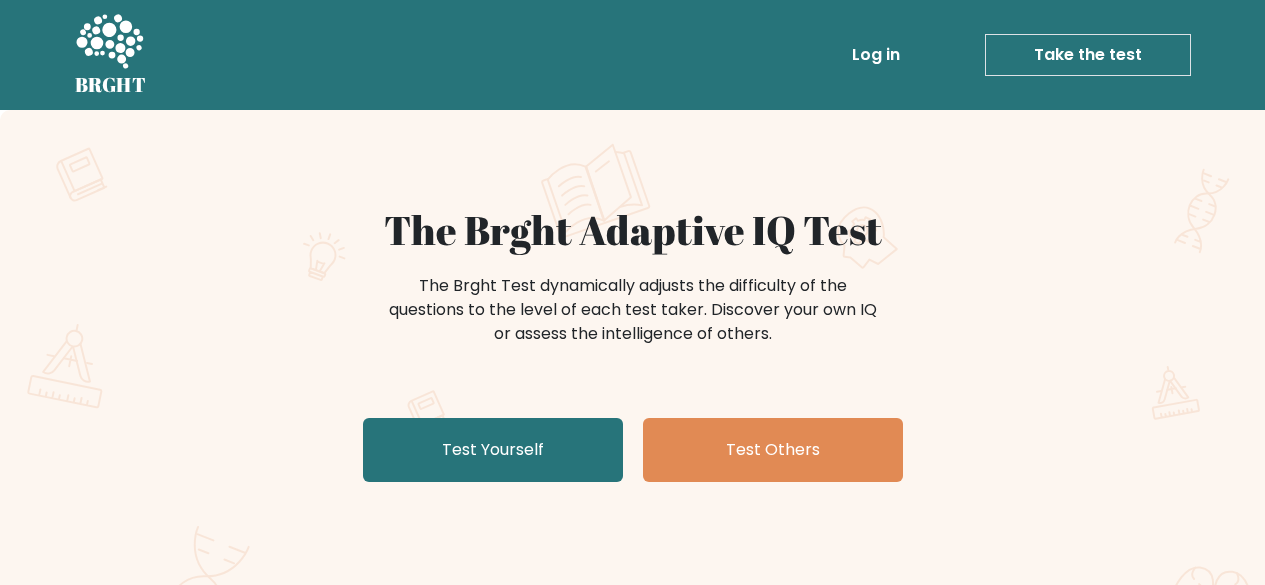 scroll, scrollTop: 0, scrollLeft: 0, axis: both 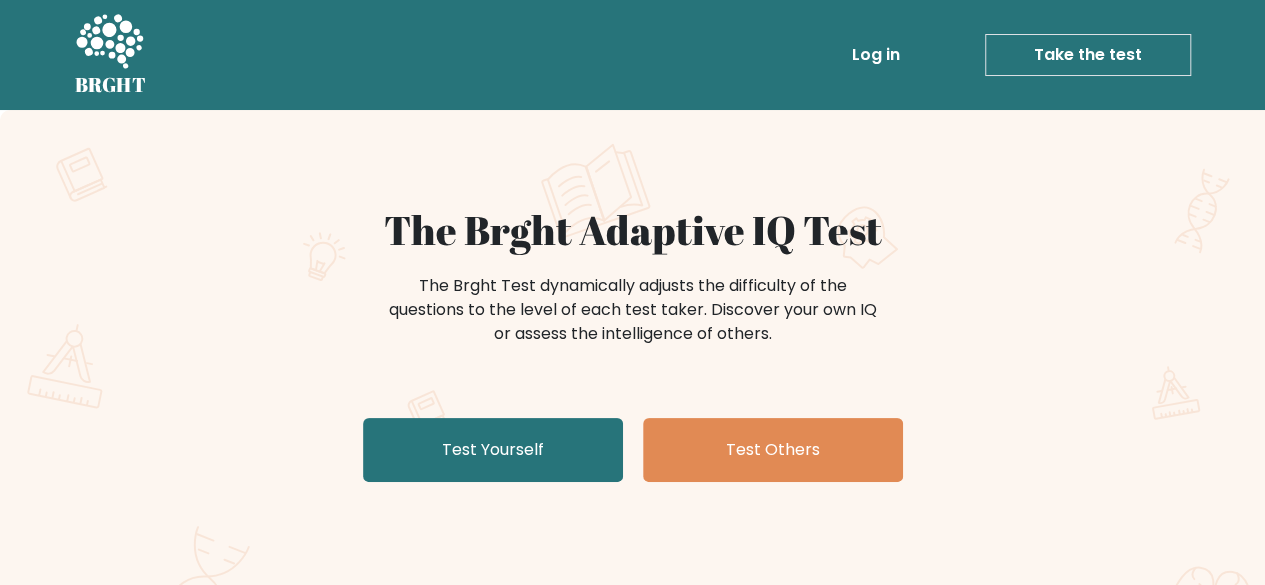 click on "Take the test" at bounding box center [1088, 55] 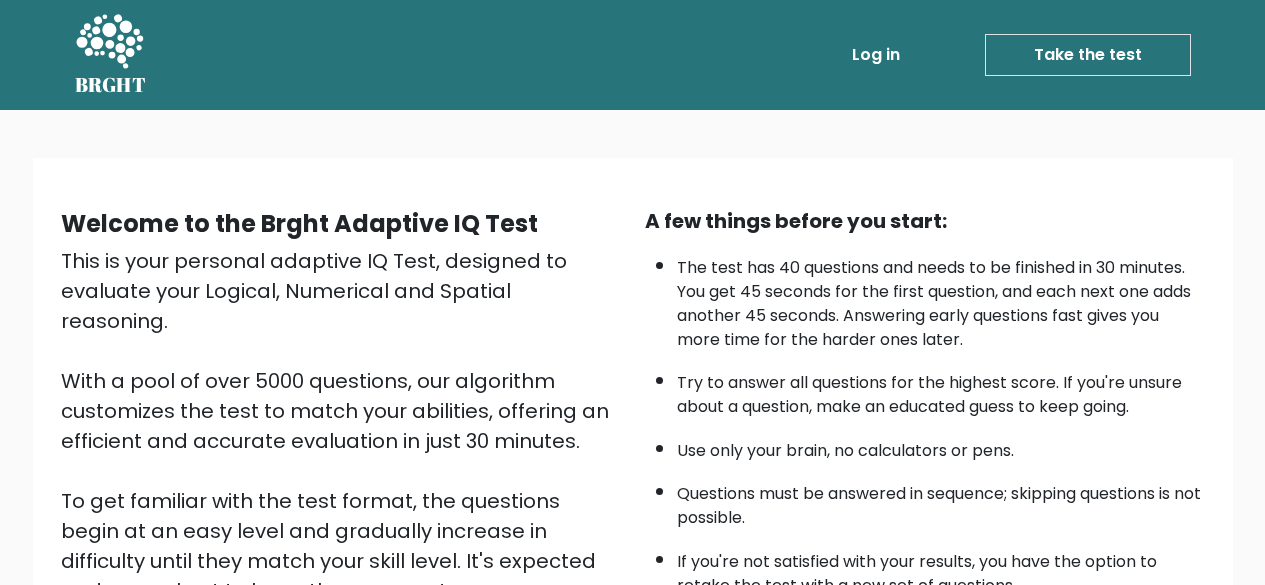 scroll, scrollTop: 0, scrollLeft: 0, axis: both 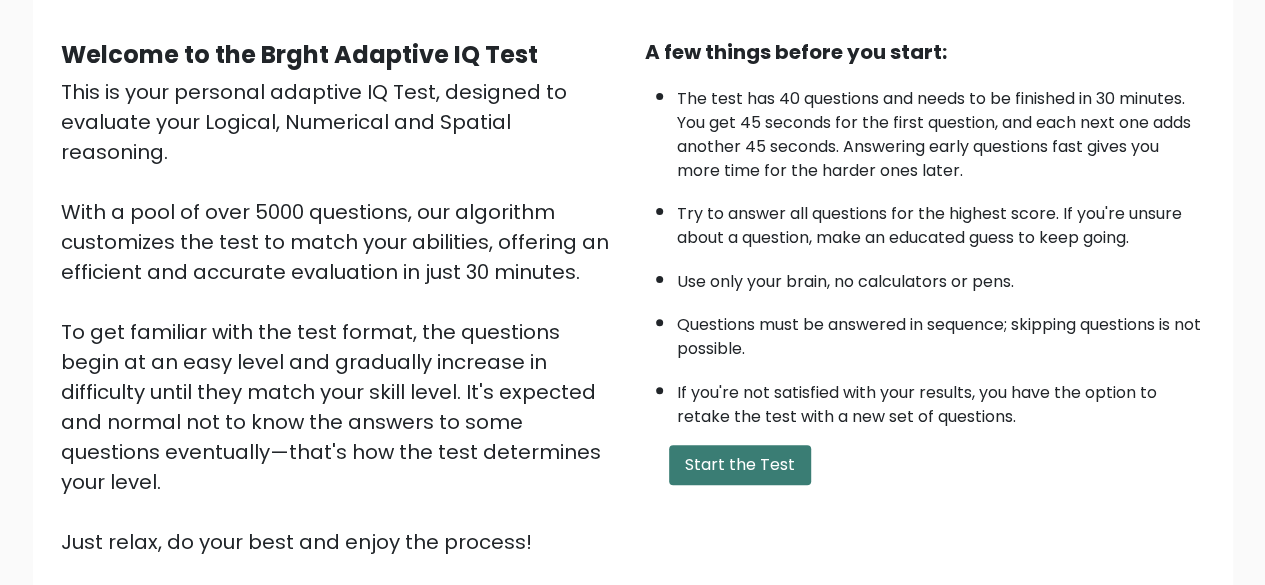 click on "Start the Test" at bounding box center [740, 465] 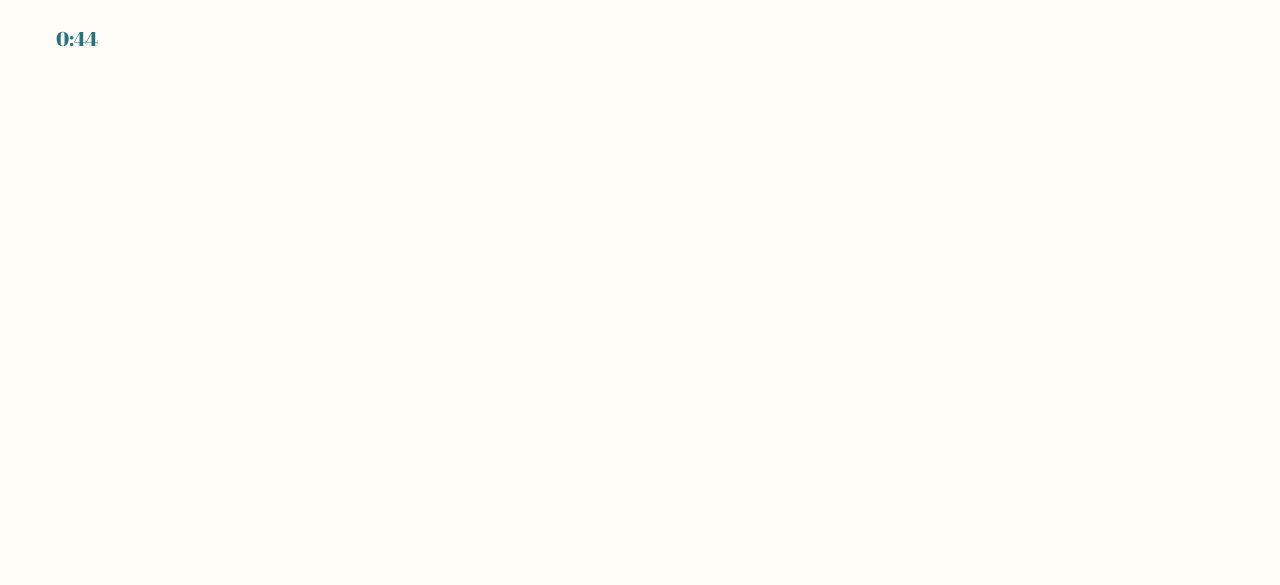scroll, scrollTop: 0, scrollLeft: 0, axis: both 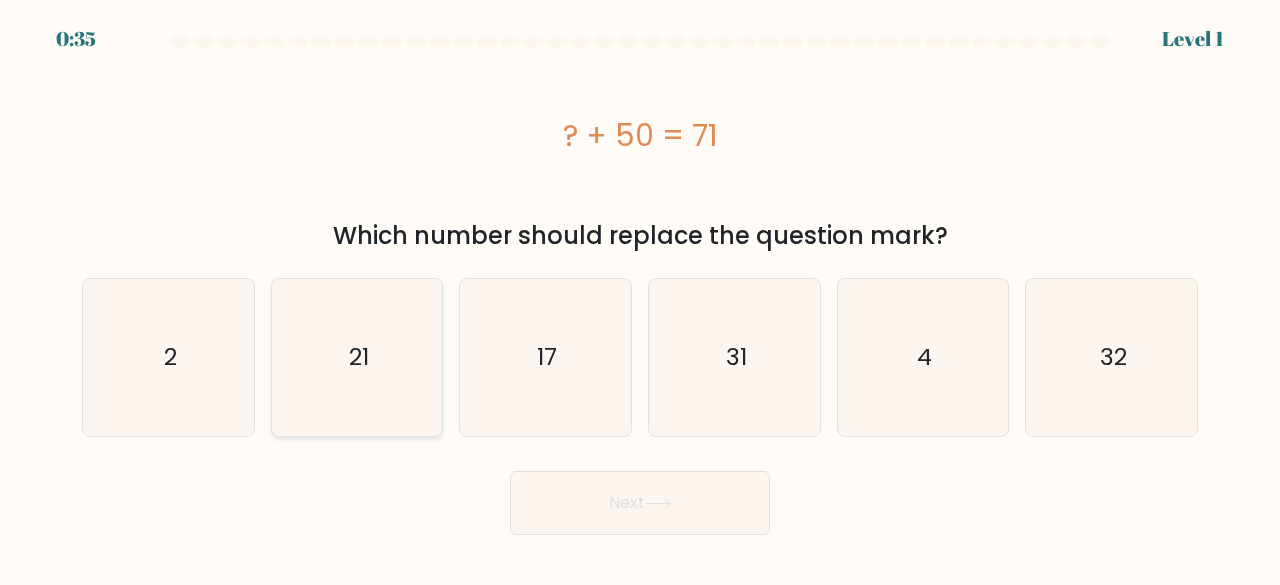 click on "21" 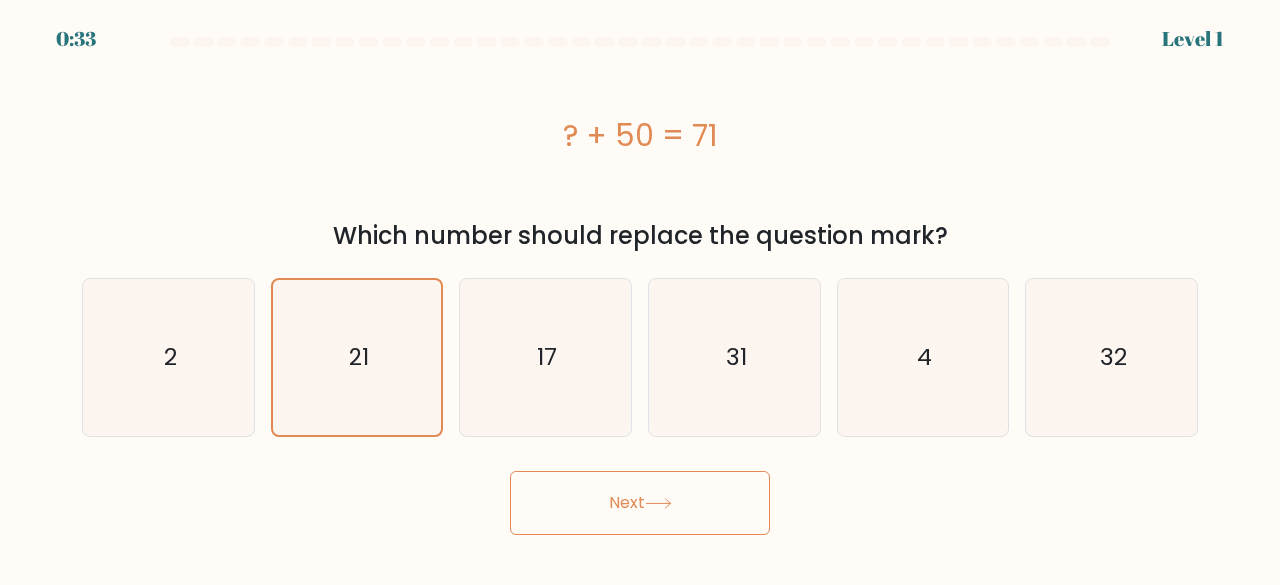 click on "Next" at bounding box center [640, 503] 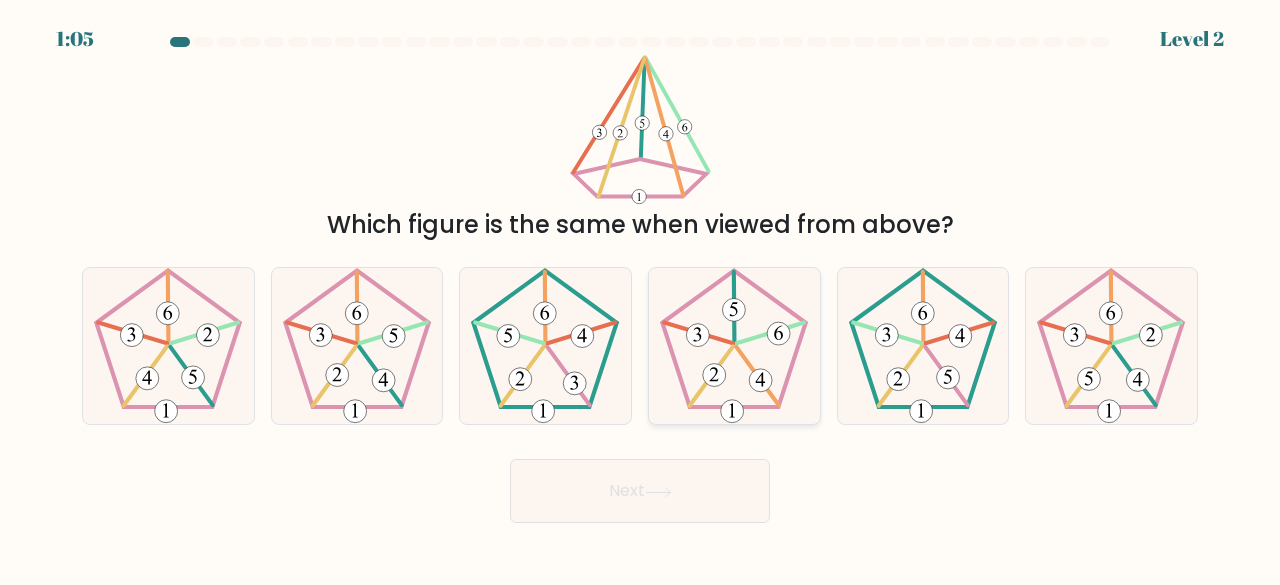 click 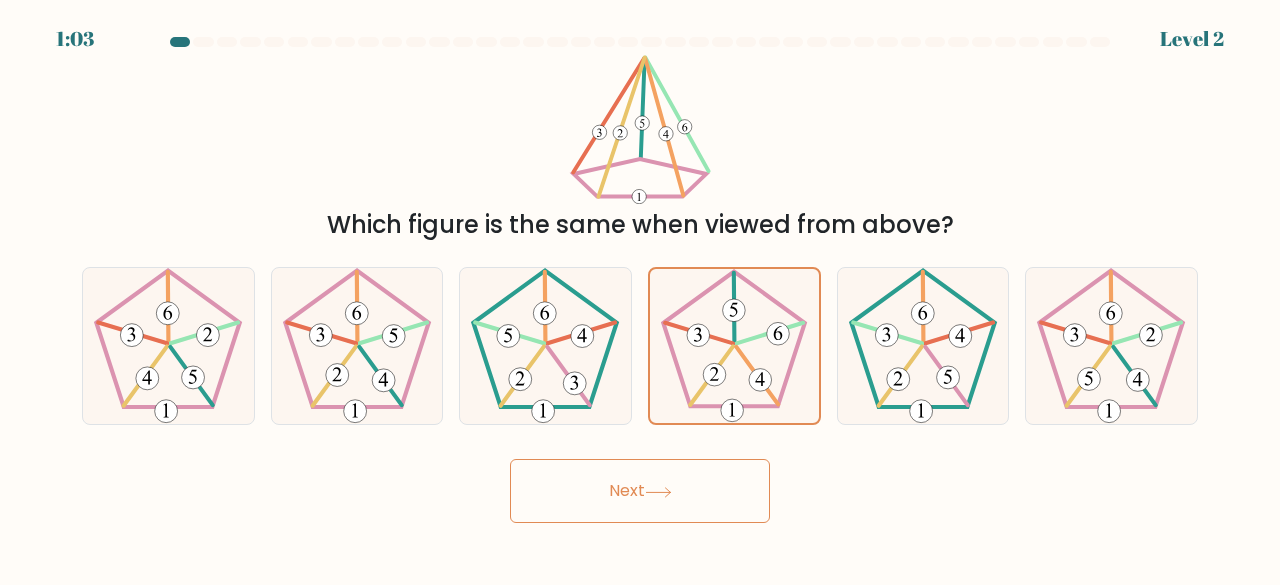 click on "Next" at bounding box center [640, 491] 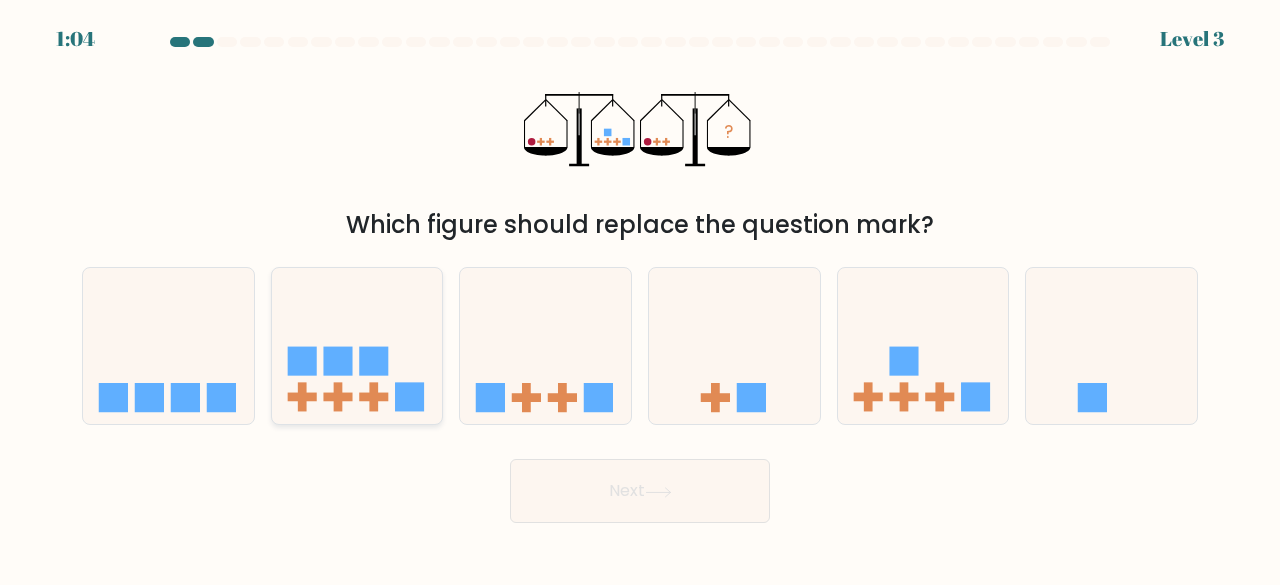 click 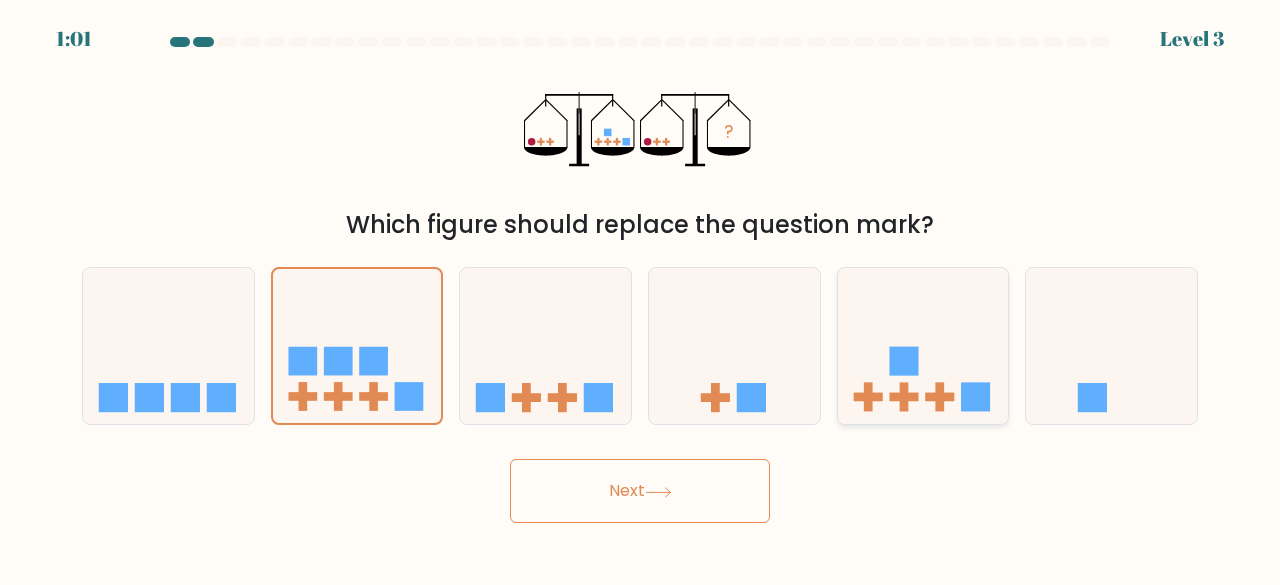 click 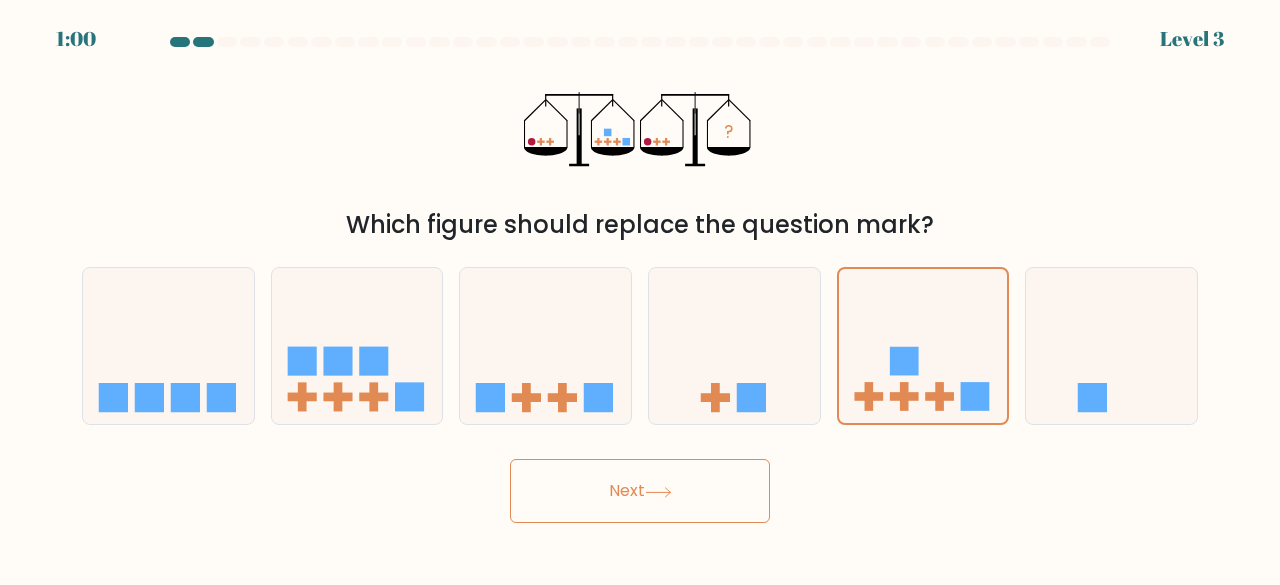 click on "Next" at bounding box center (640, 491) 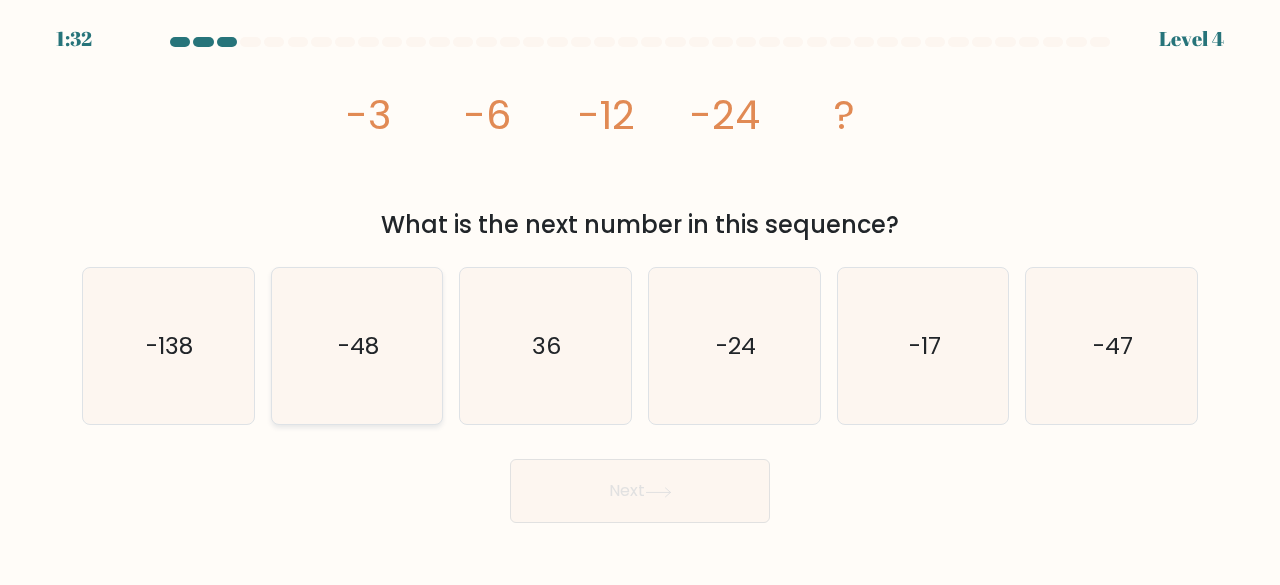 click on "-48" 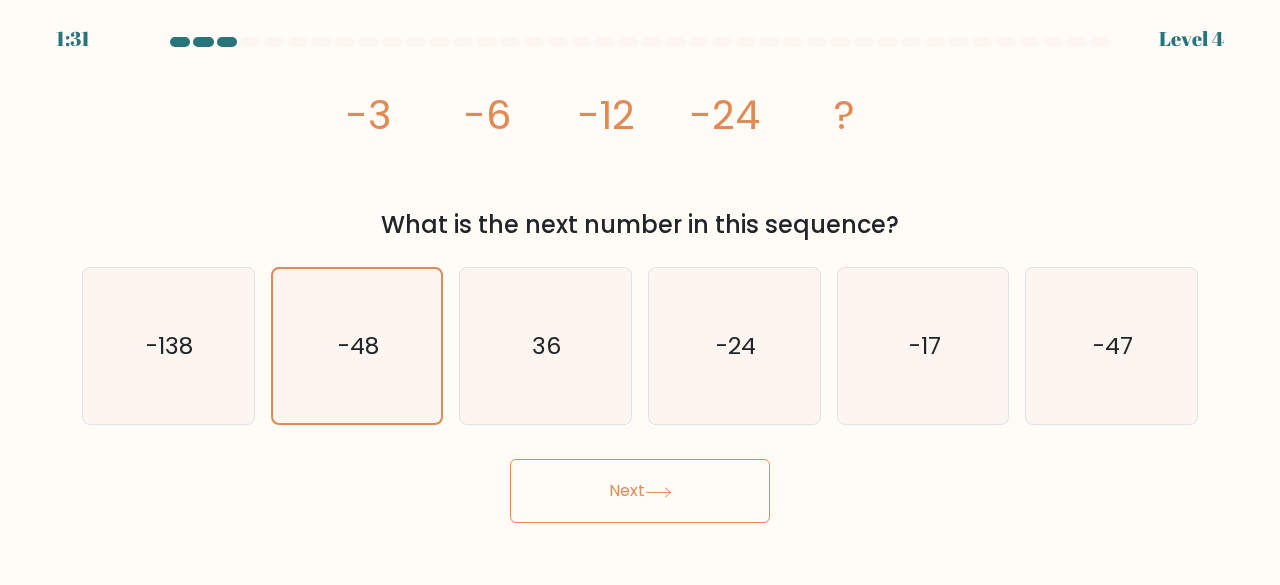 click on "Next" at bounding box center [640, 491] 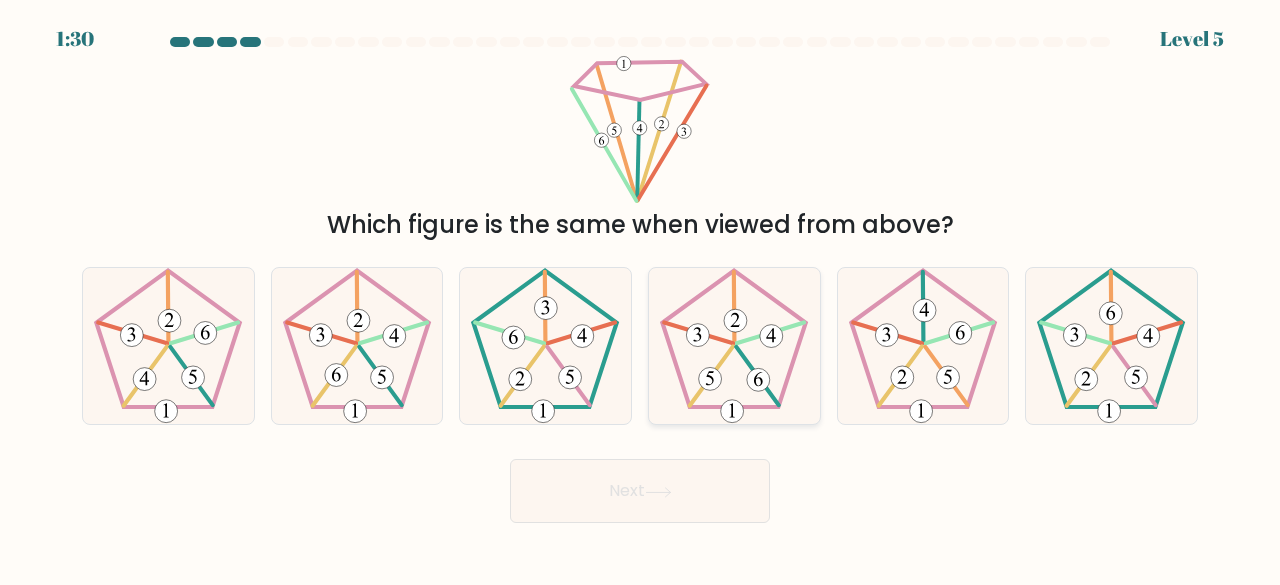 click 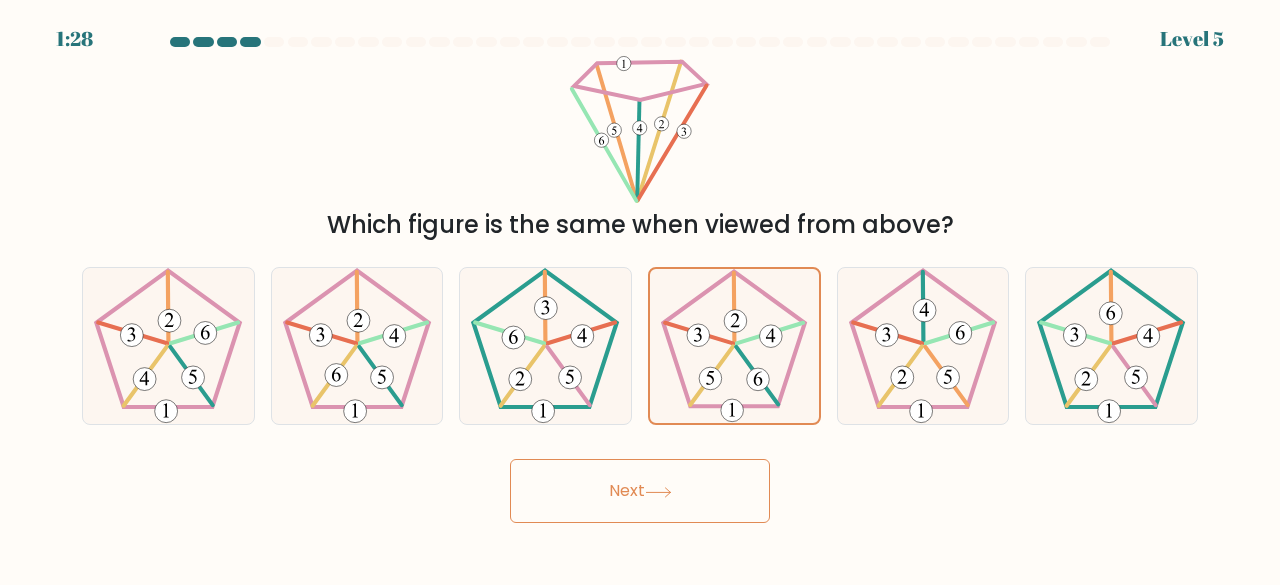 click on "Next" at bounding box center [640, 491] 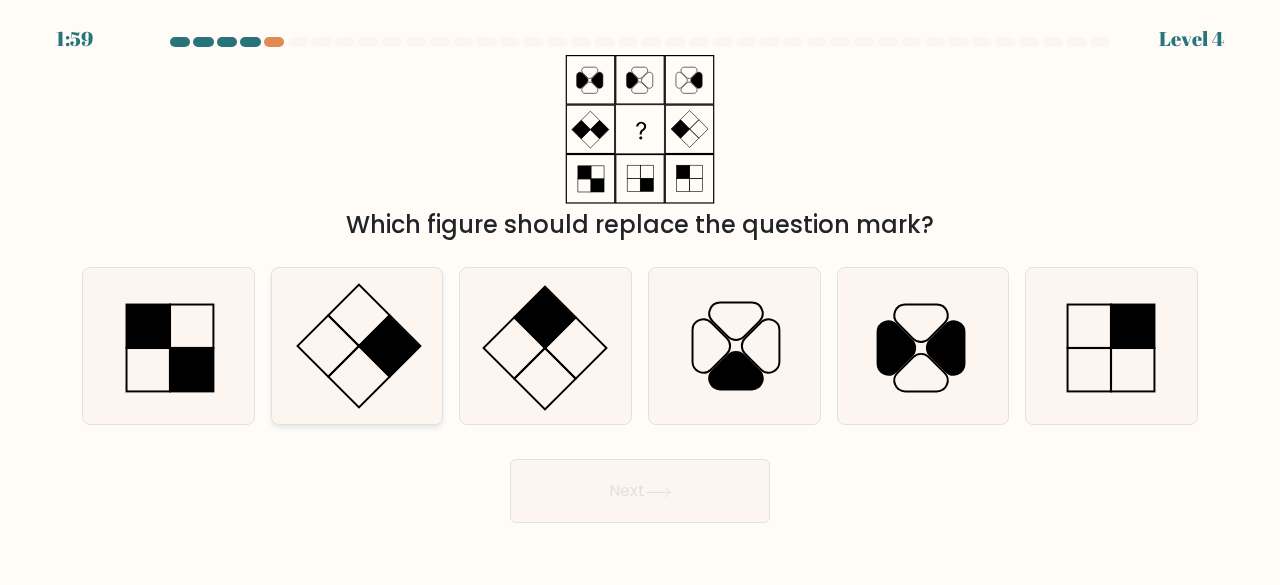 click 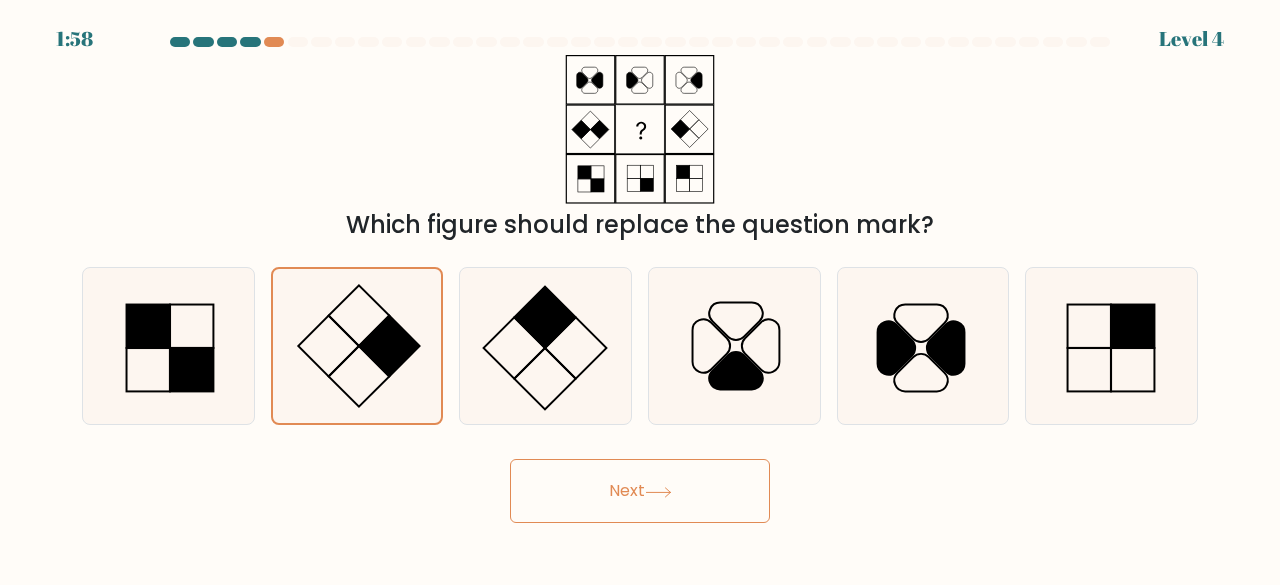 click on "Next" at bounding box center (640, 491) 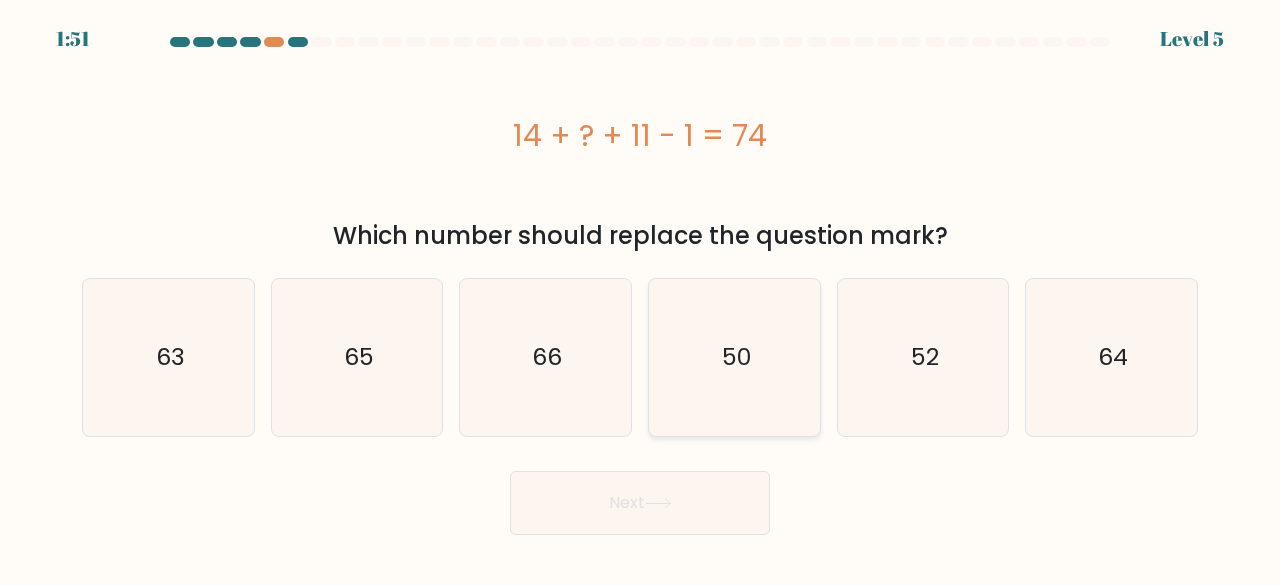 click on "50" 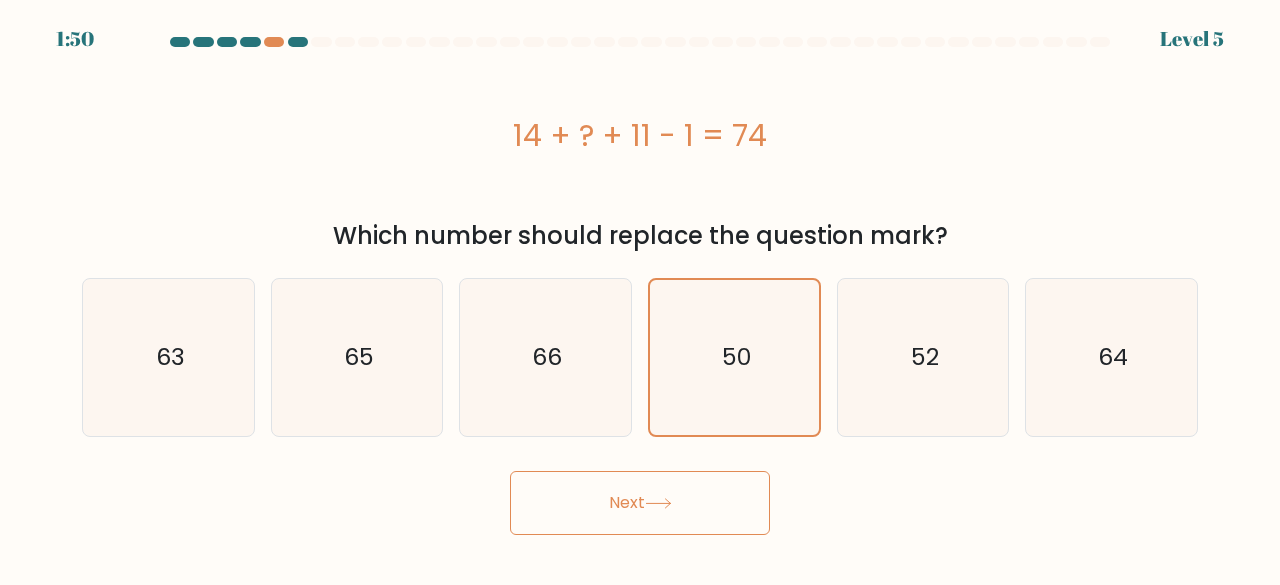 click on "Next" at bounding box center (640, 503) 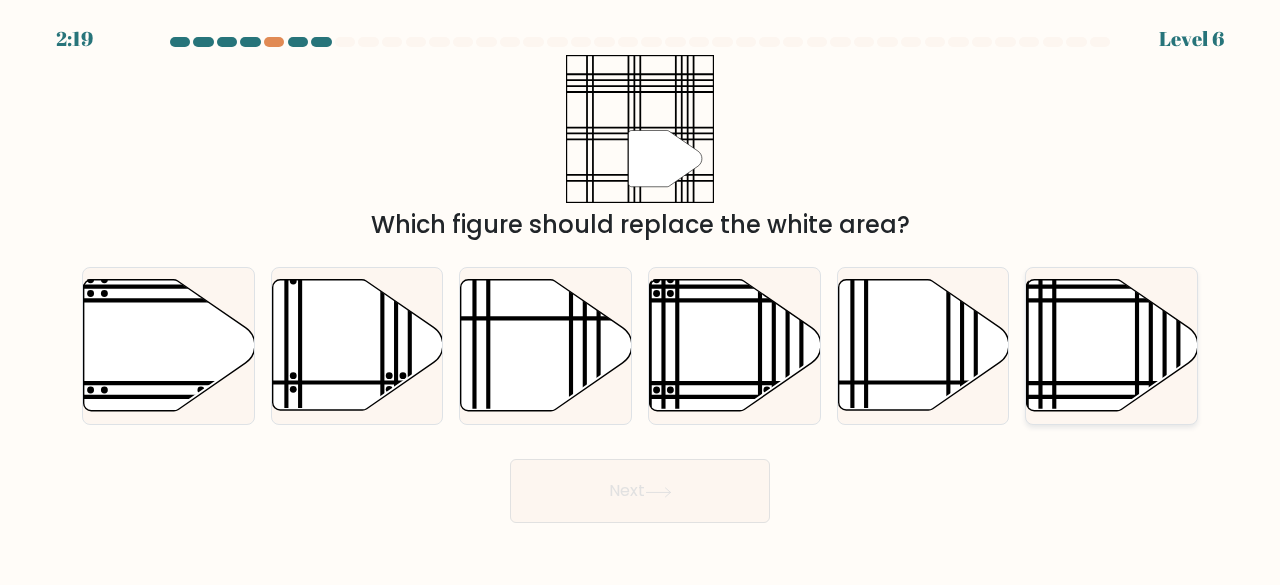 click 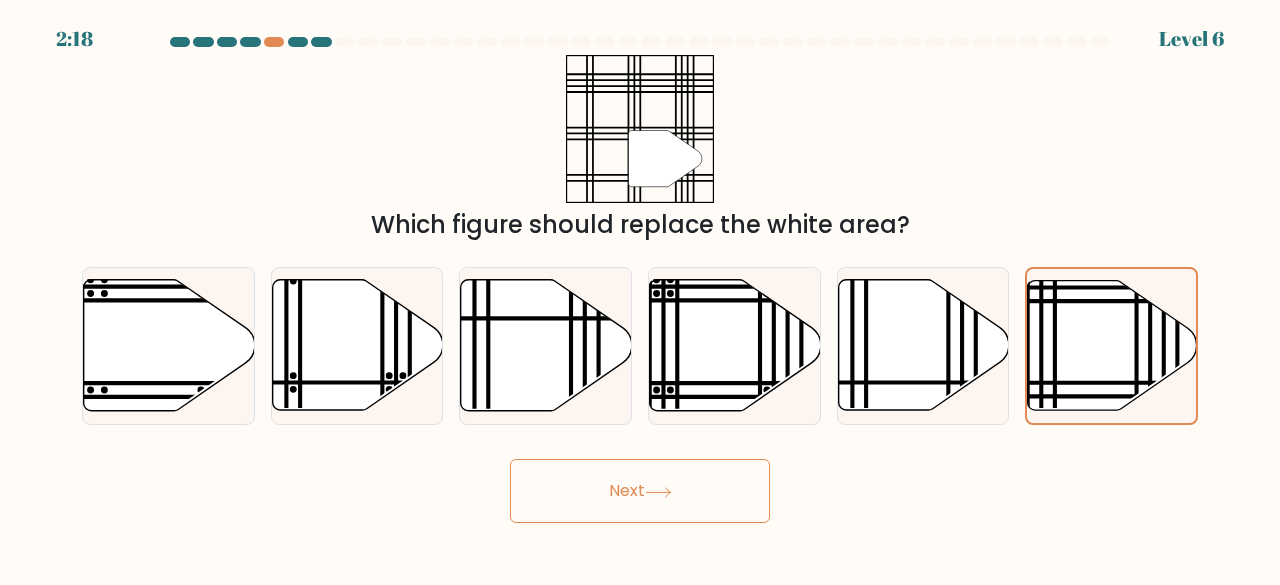 click on "Next" at bounding box center [640, 491] 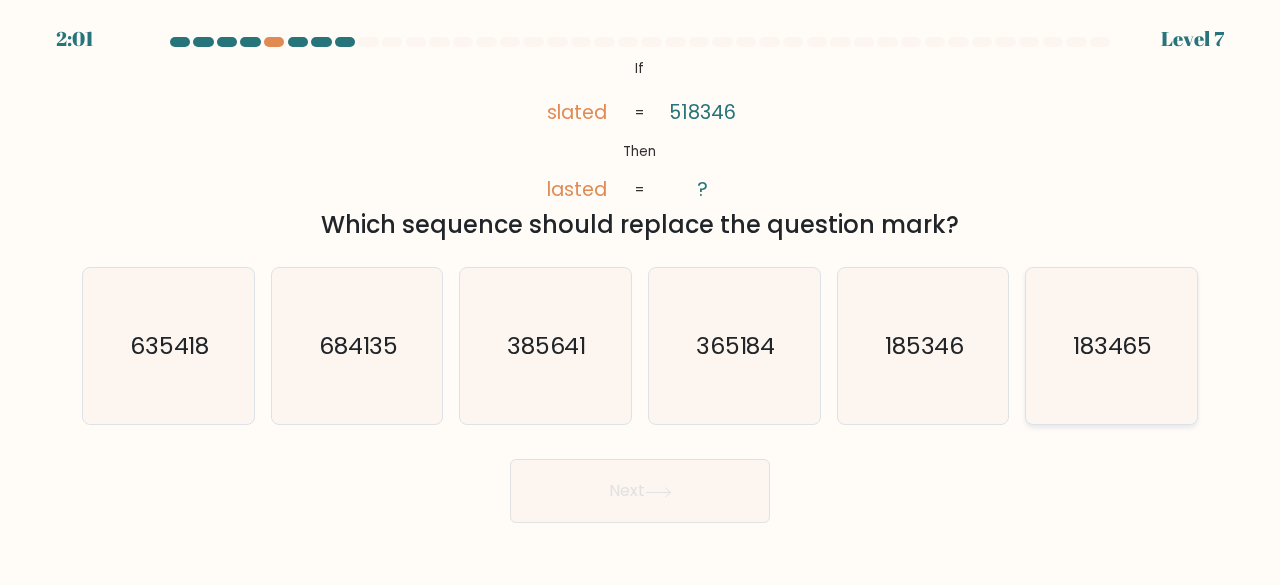click on "183465" 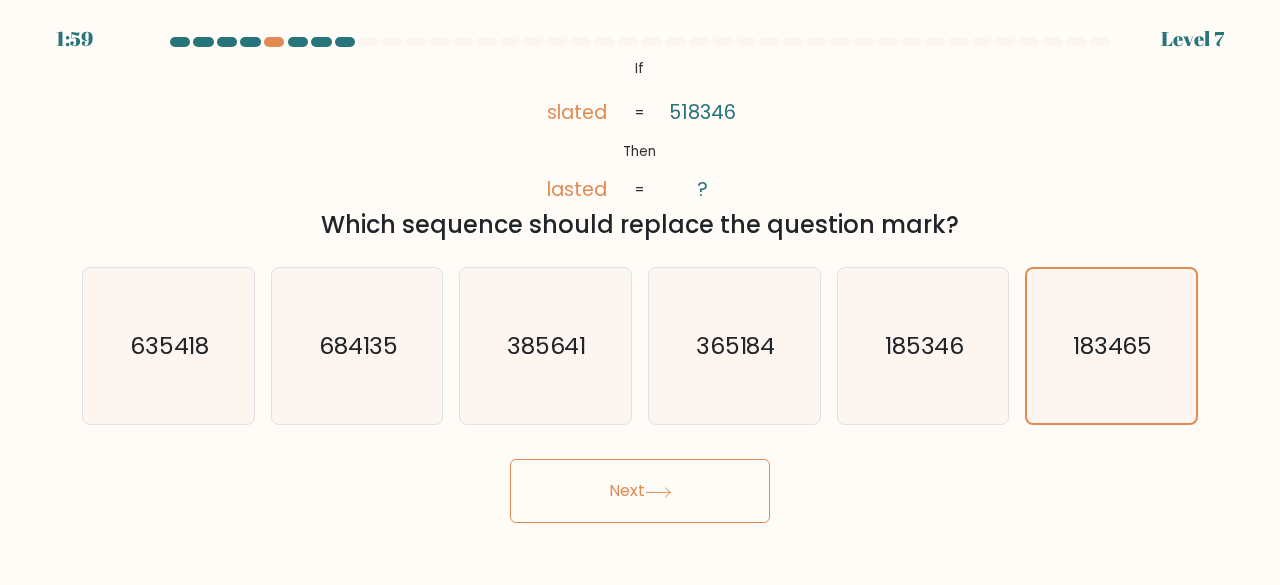 click on "Next" at bounding box center (640, 491) 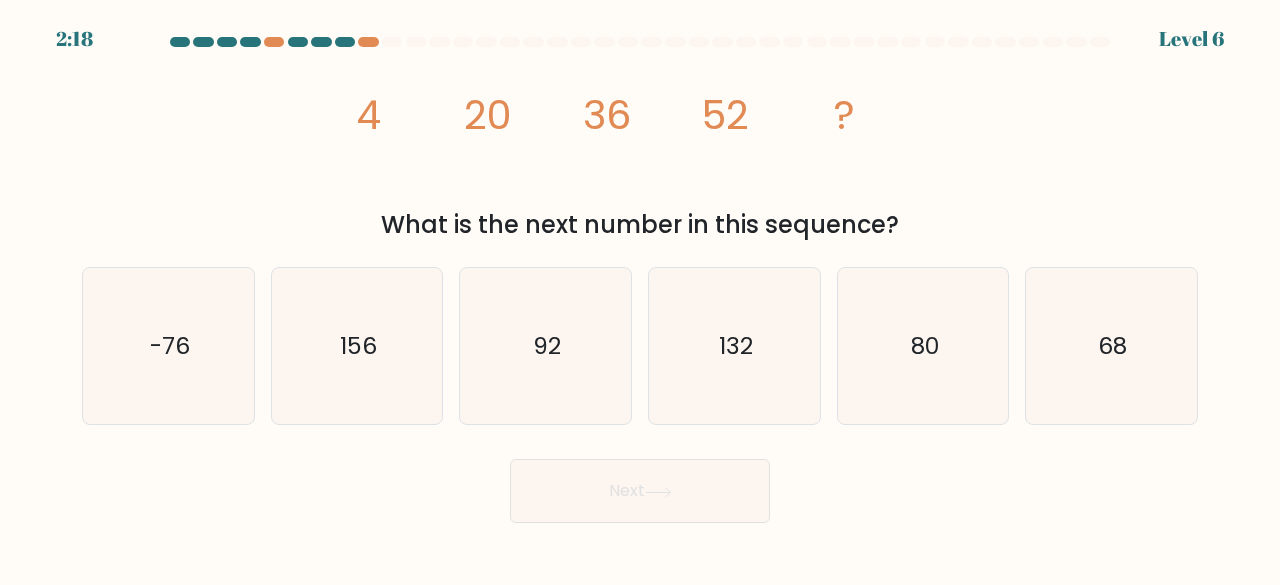 click at bounding box center [640, 280] 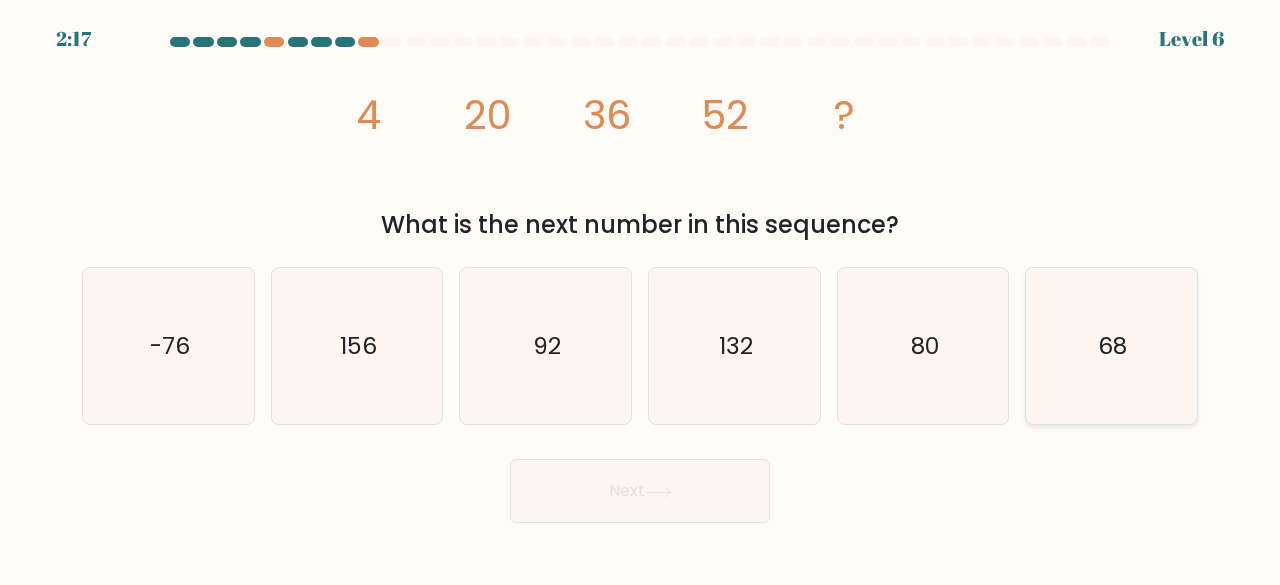 click on "68" 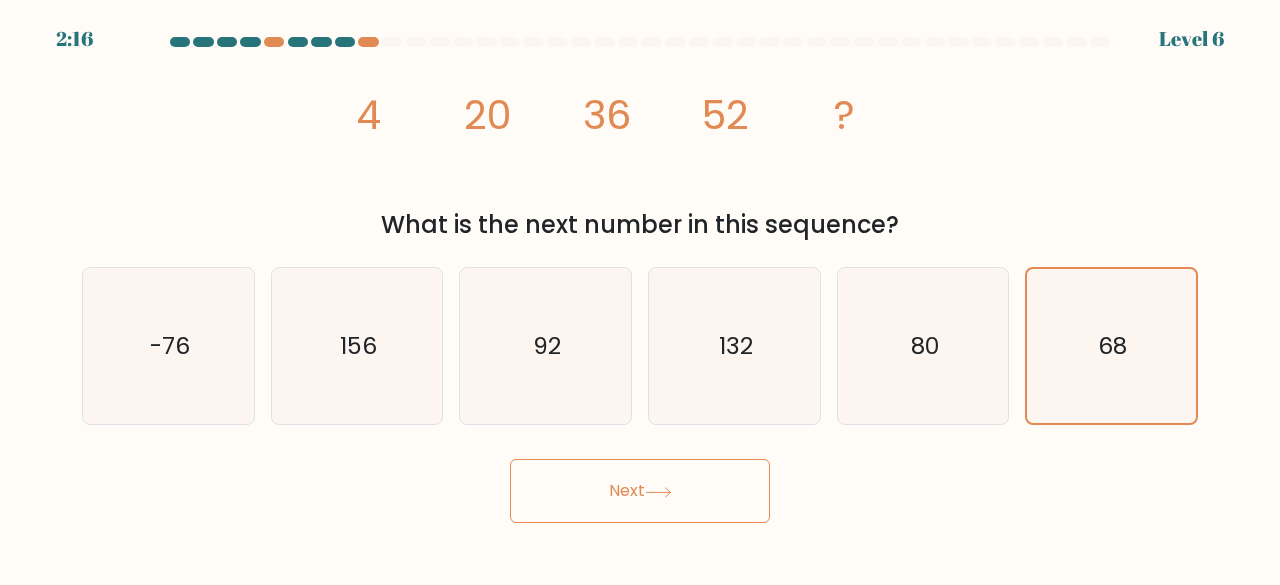 click on "Next" at bounding box center (640, 491) 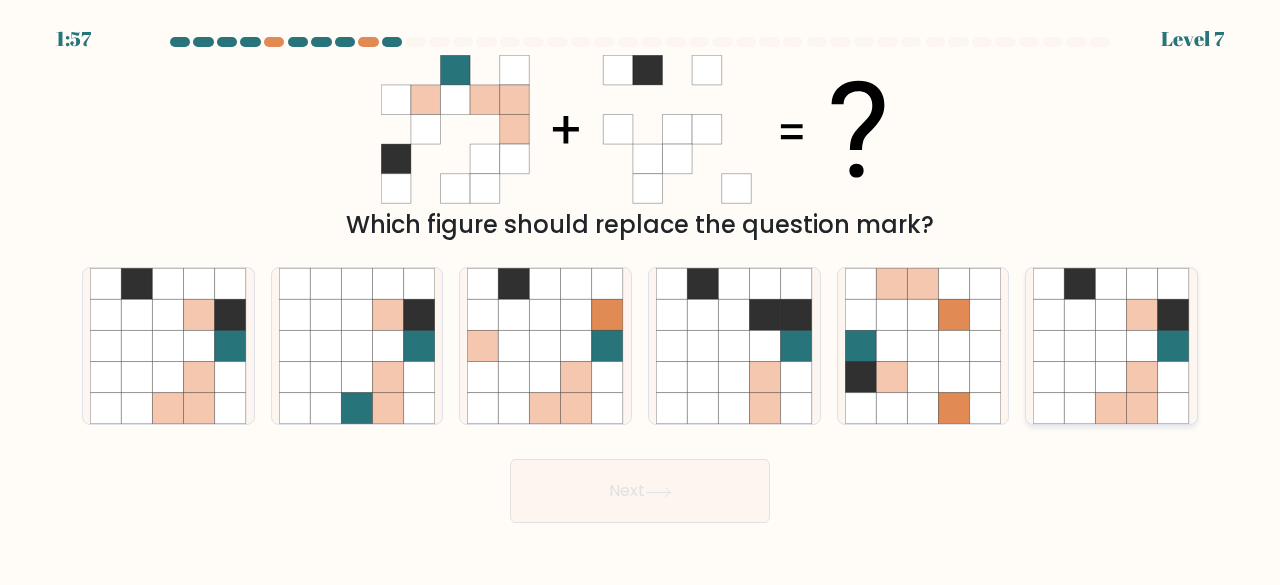 click 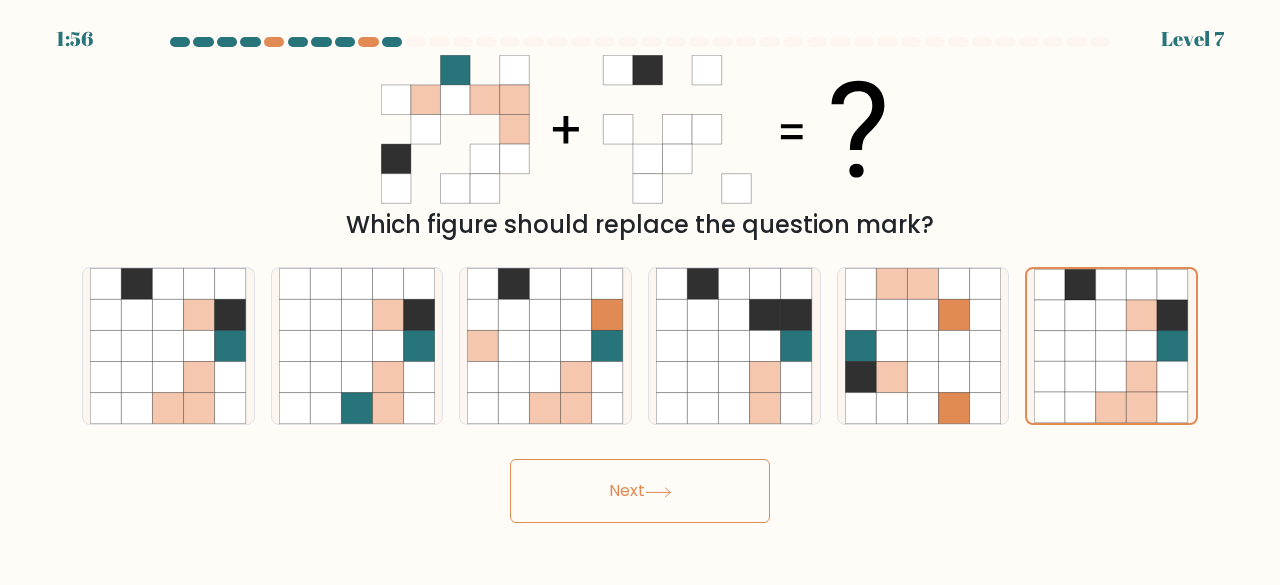 click on "Next" at bounding box center (640, 491) 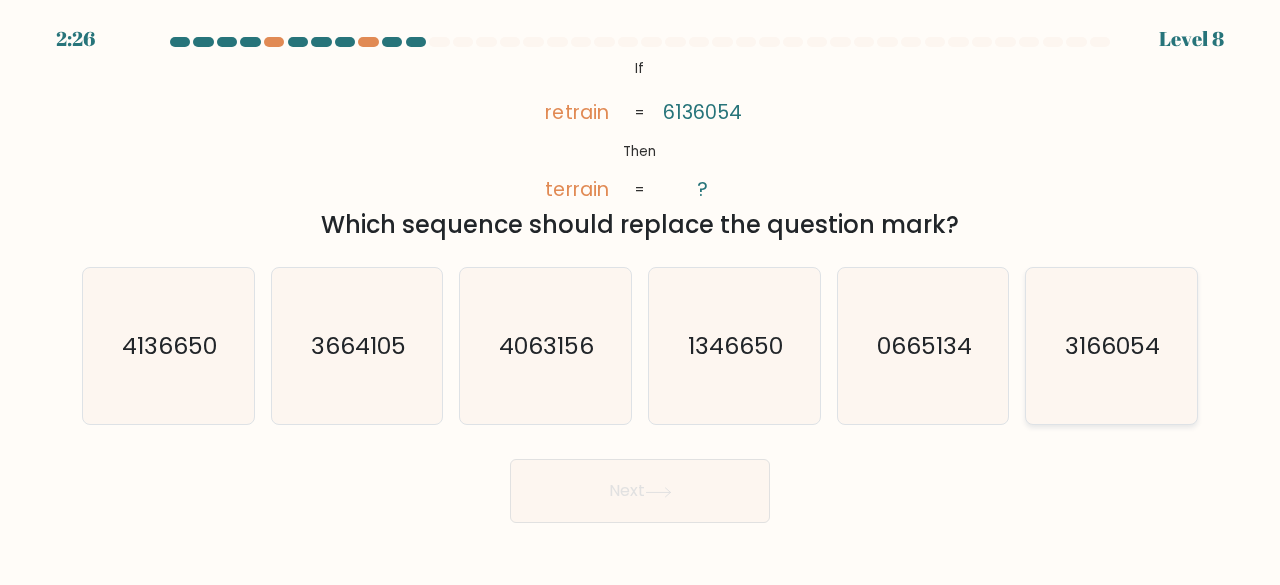 click on "3166054" 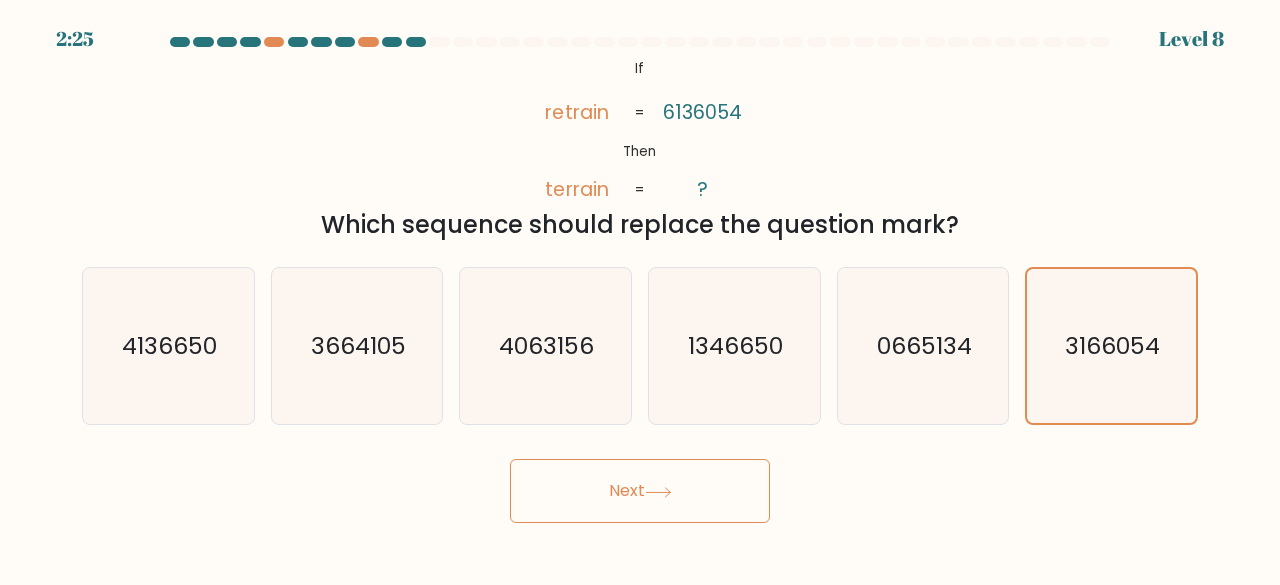 click on "Next" at bounding box center (640, 491) 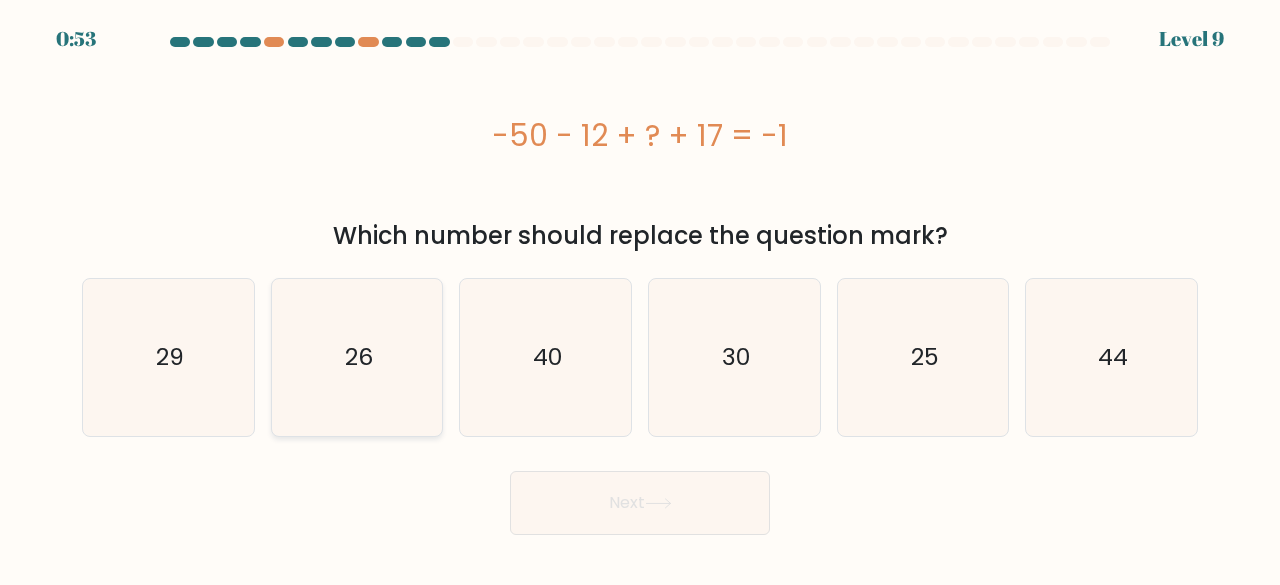 click on "26" 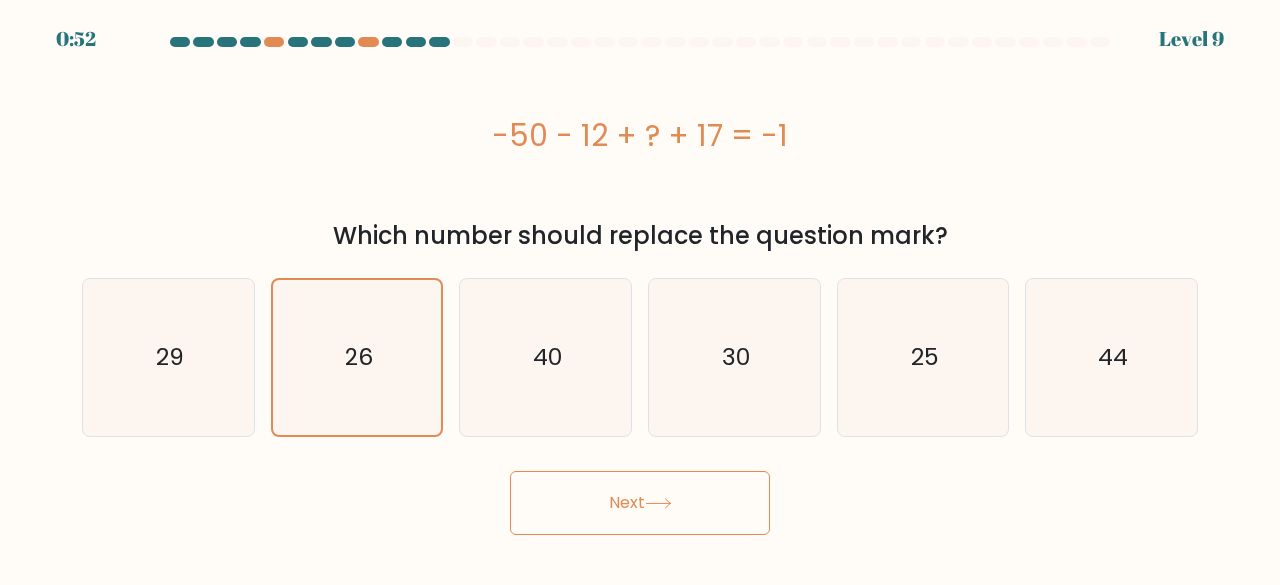 click on "Next" at bounding box center [640, 503] 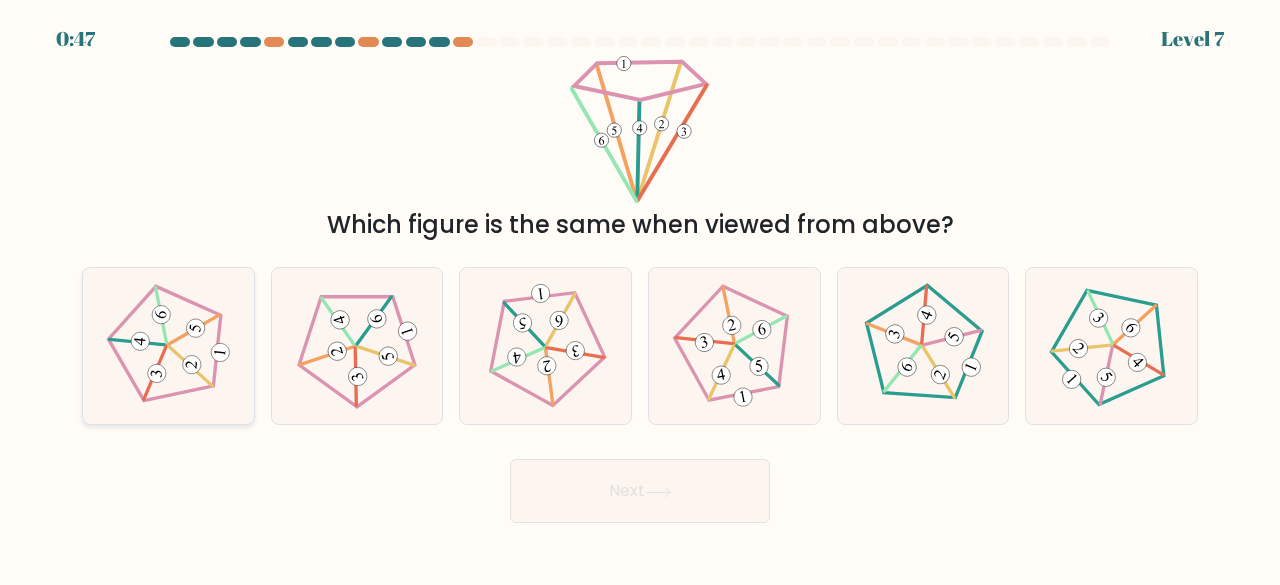 click 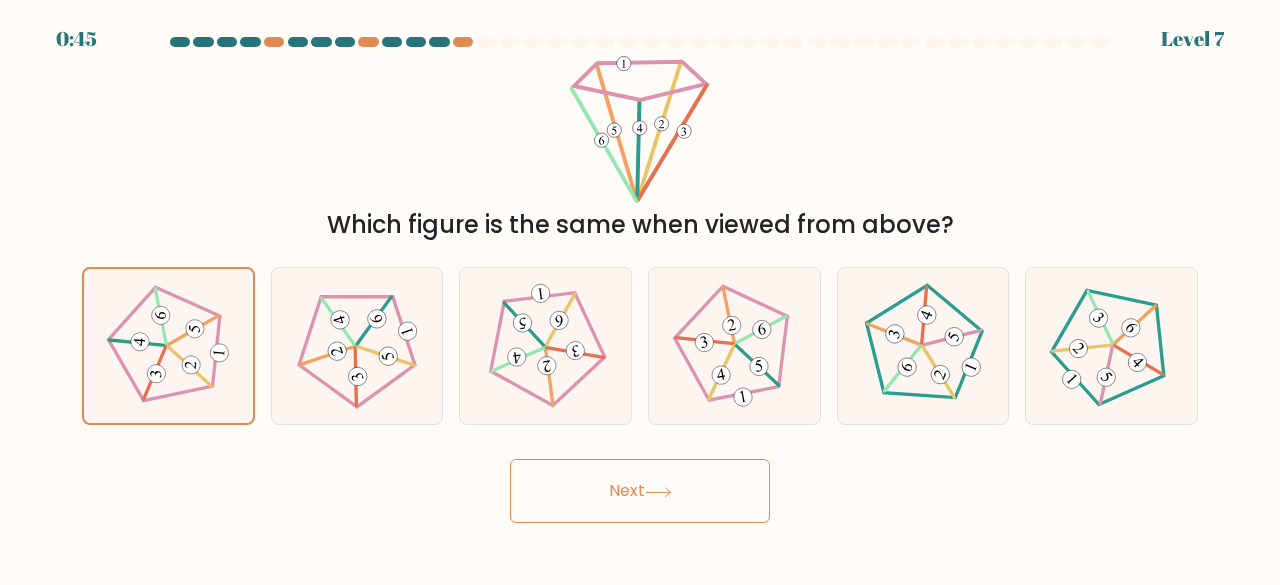 click on "Next" at bounding box center [640, 491] 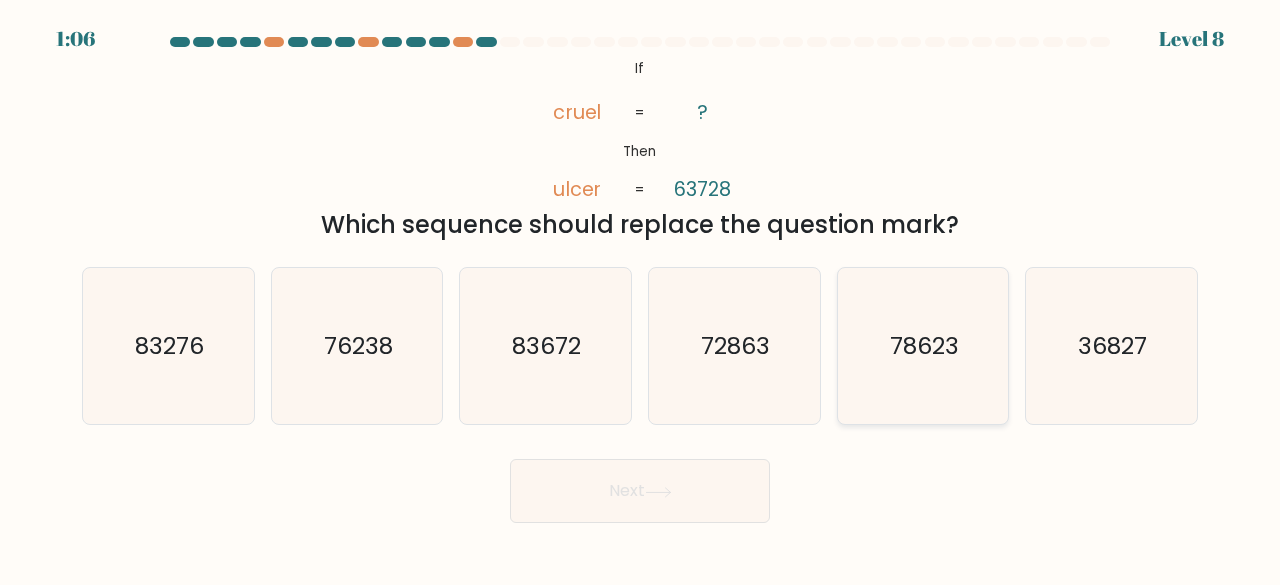 click on "78623" 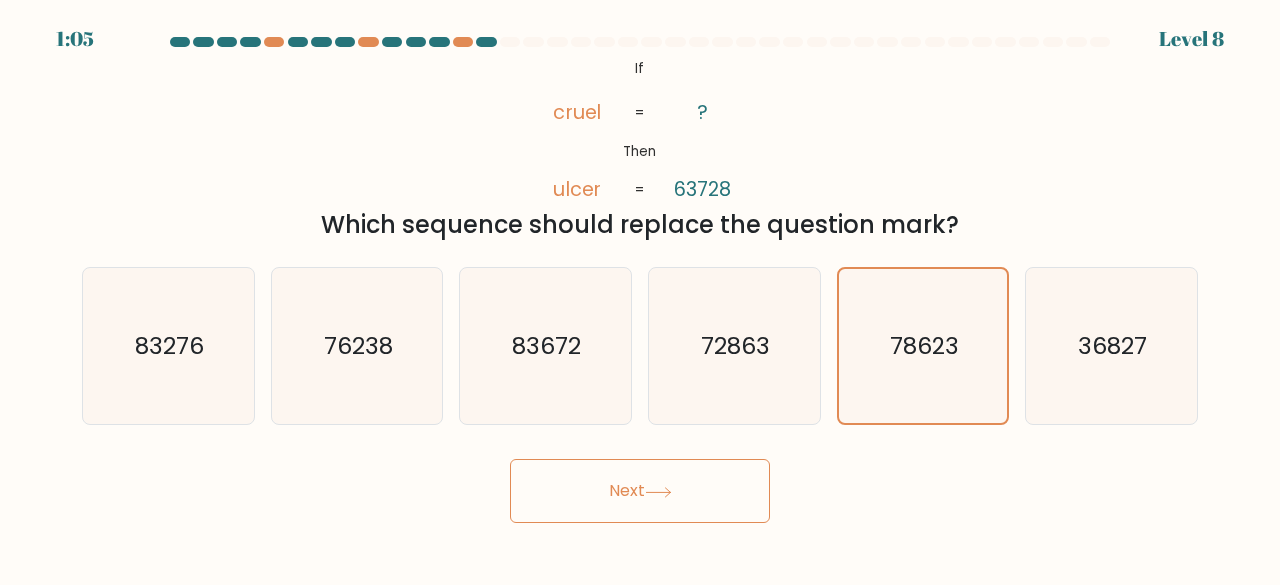 click on "Next" at bounding box center [640, 491] 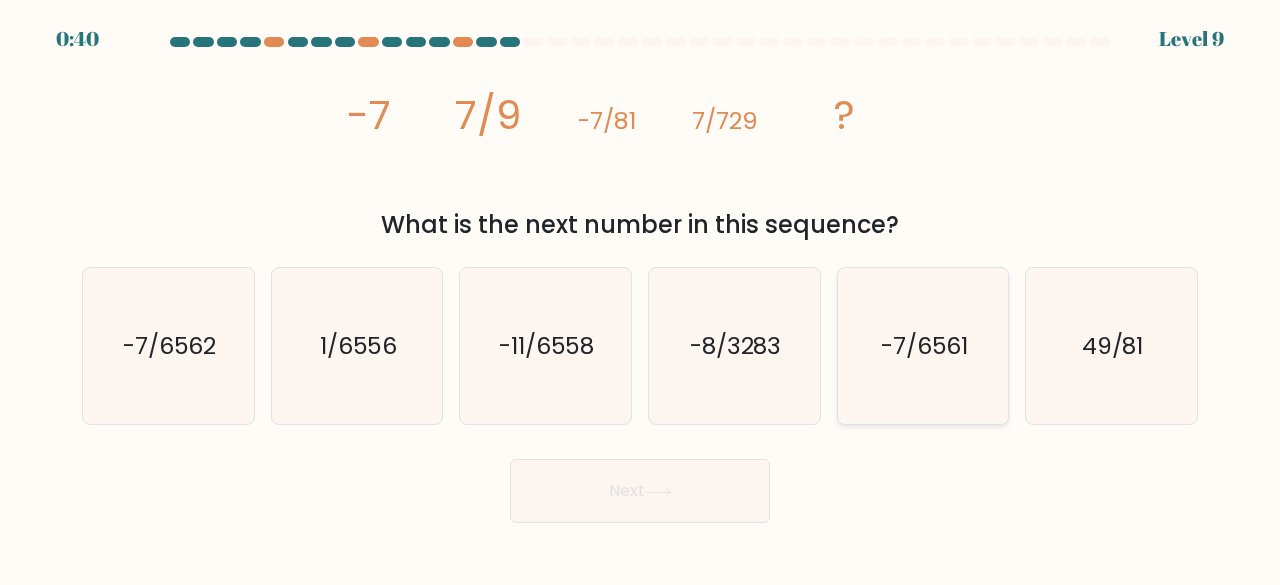 click on "-7/6561" 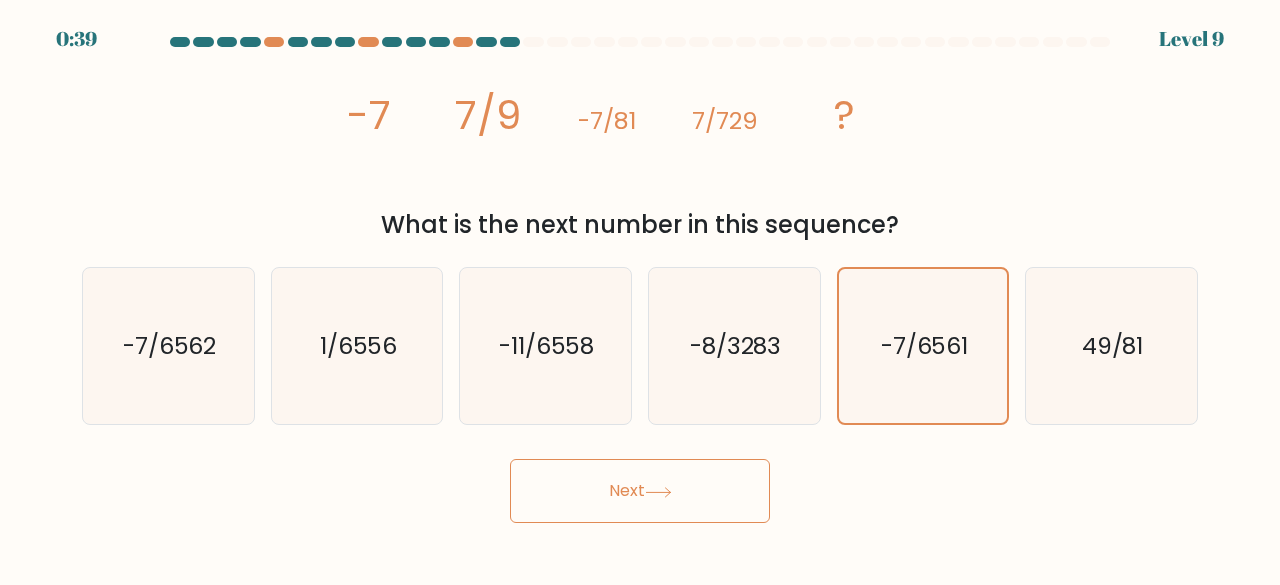 click on "Next" at bounding box center [640, 491] 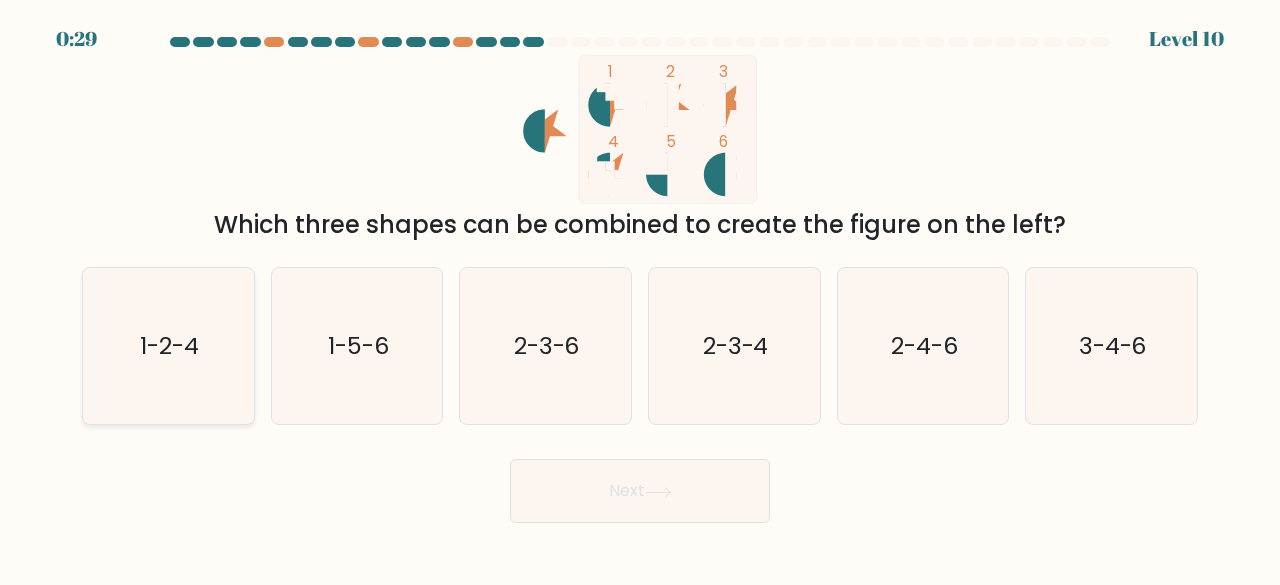 click on "1-2-4" 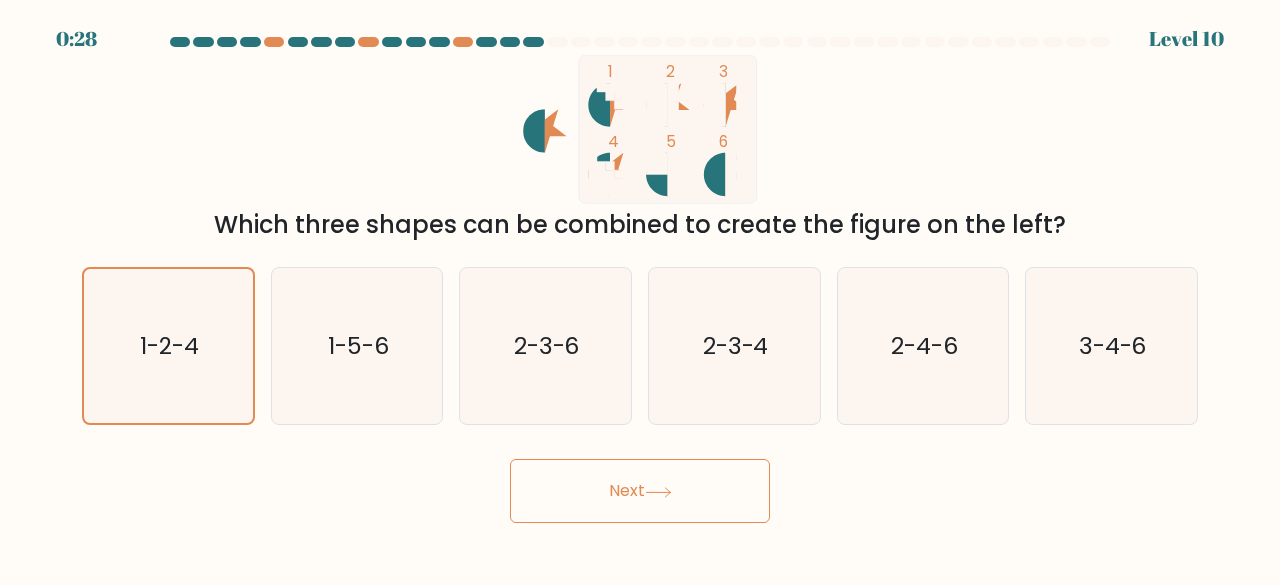 click on "Next" at bounding box center [640, 491] 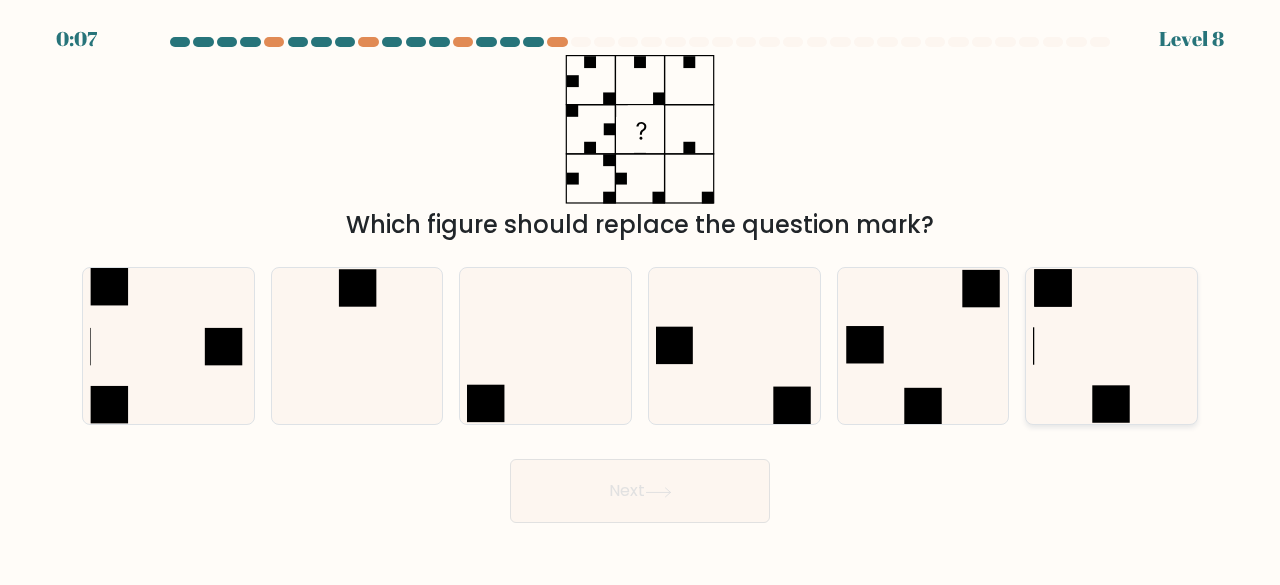 click 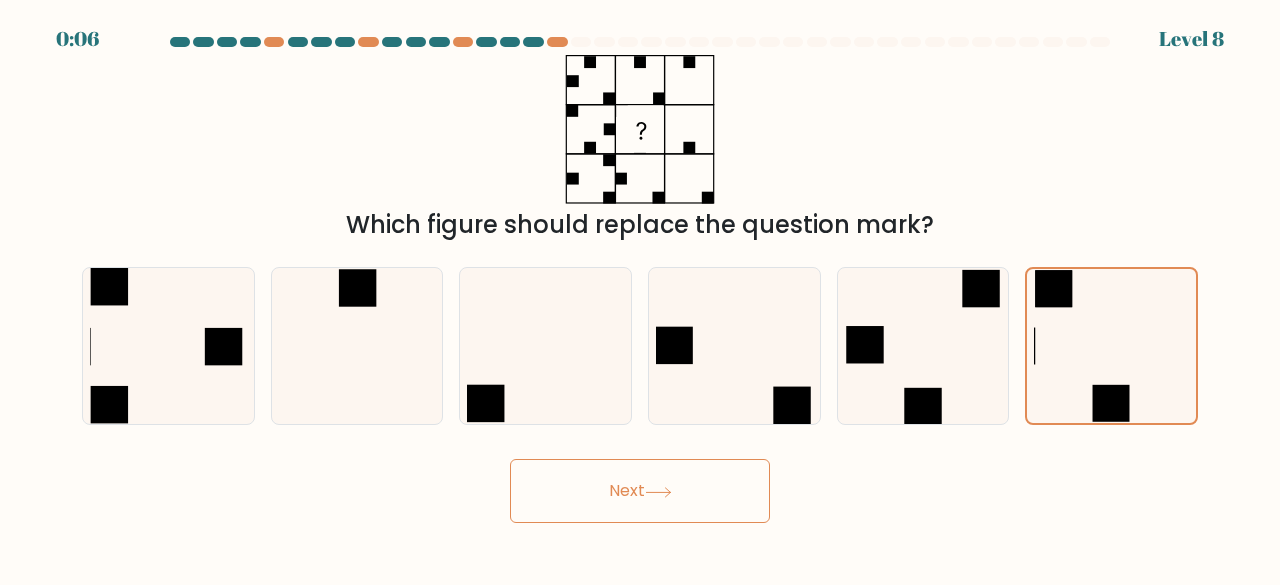 click on "Next" at bounding box center [640, 491] 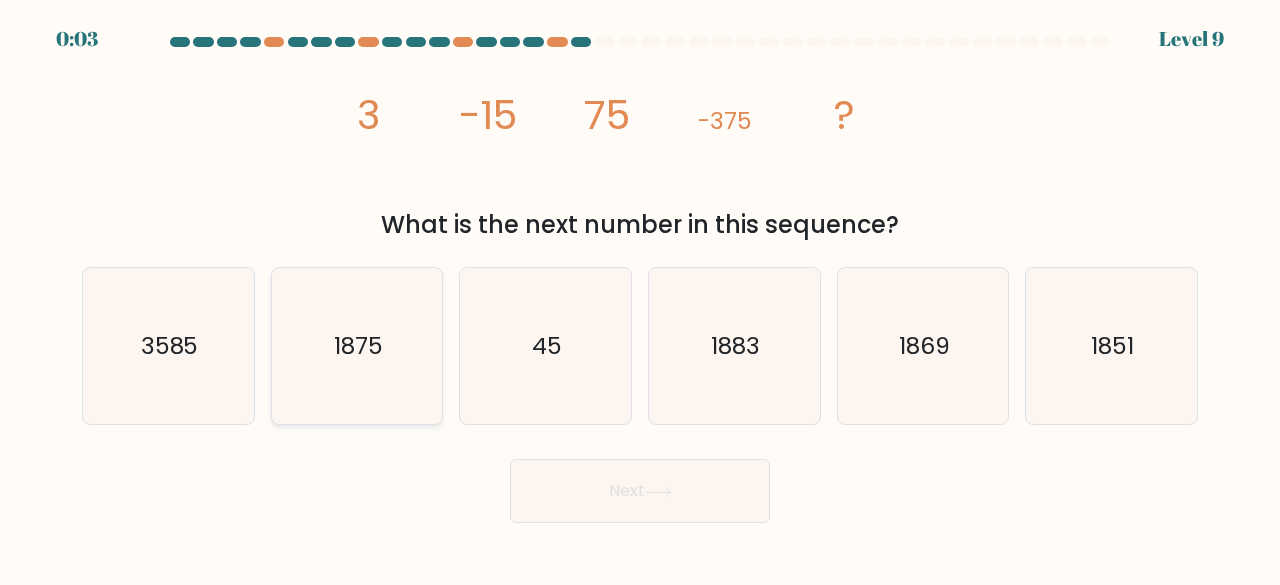 click on "1875" 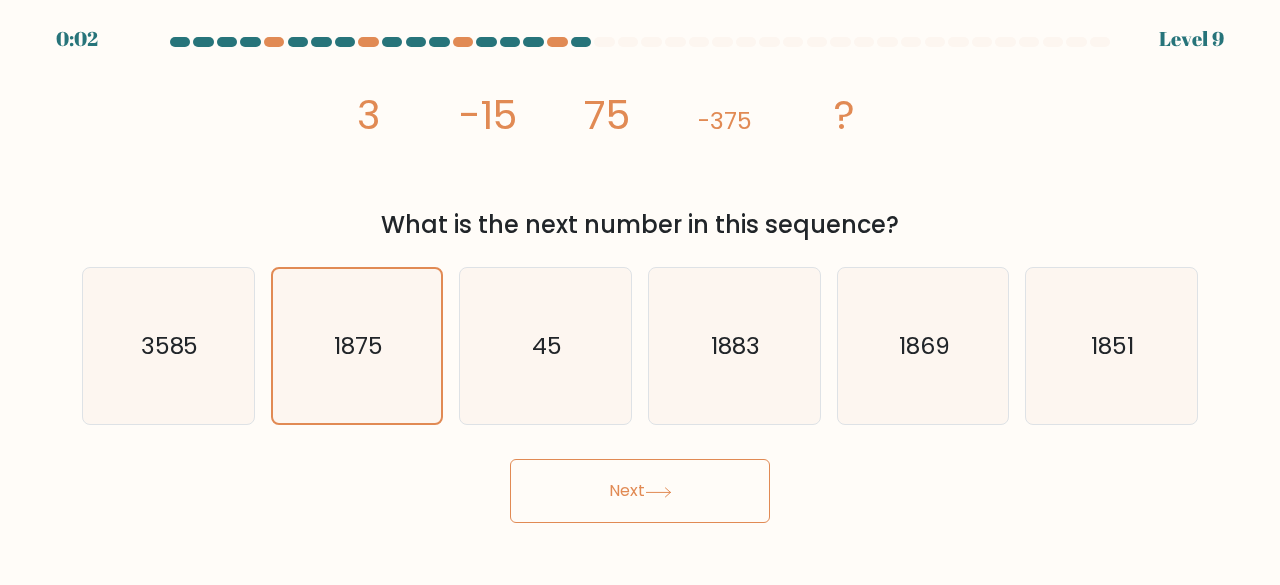 click on "Next" at bounding box center (640, 491) 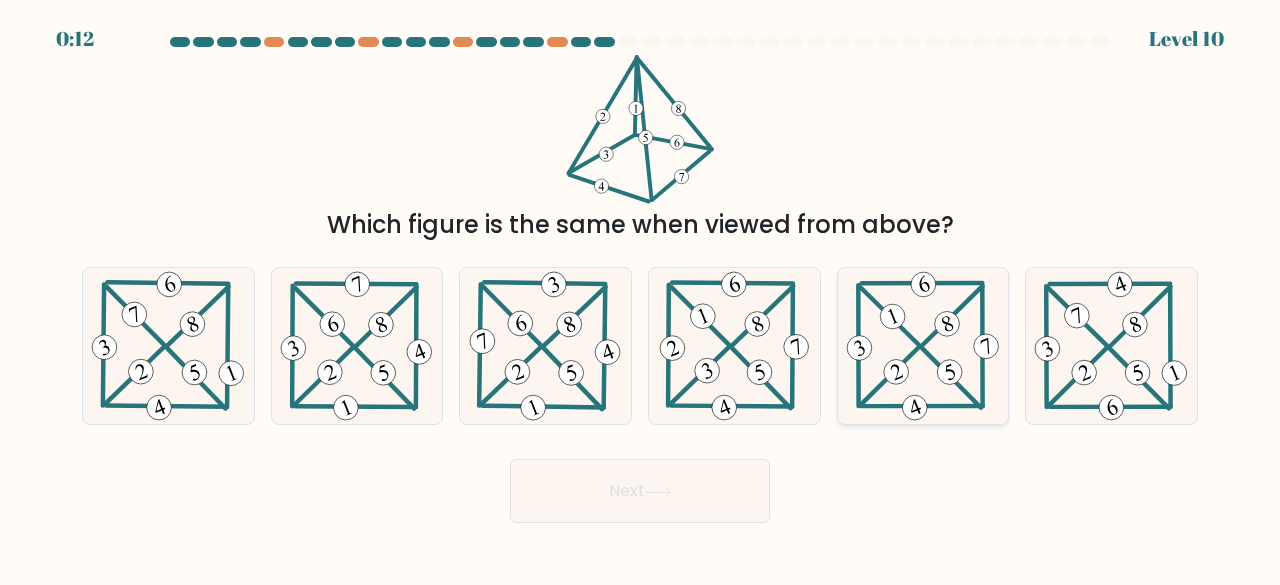 click 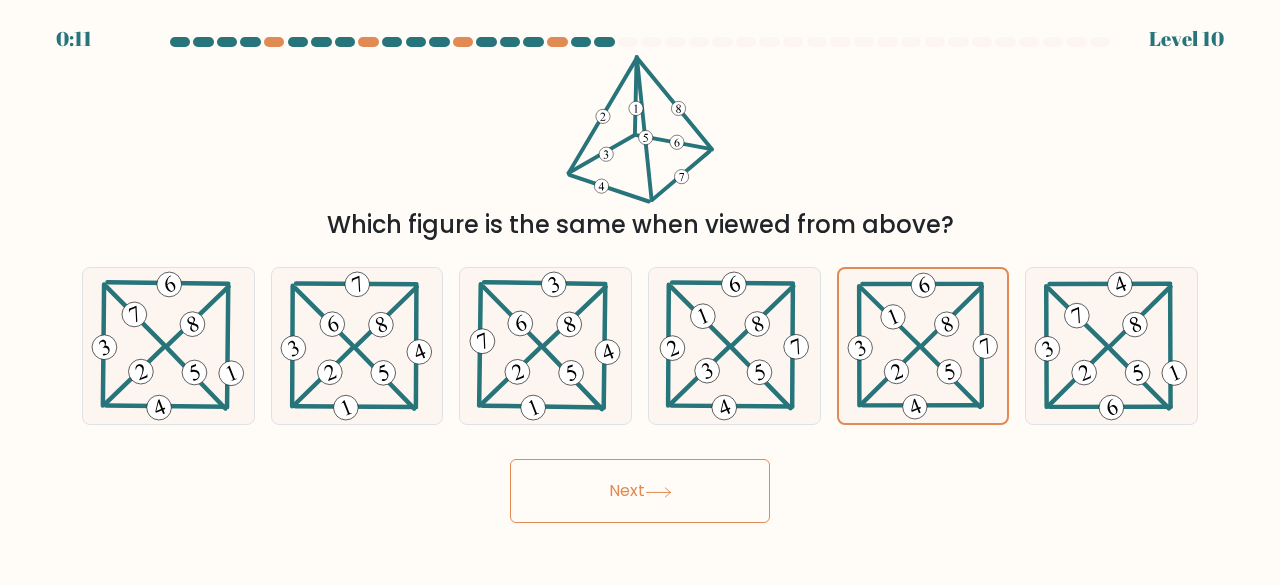 click on "Next" at bounding box center (640, 491) 